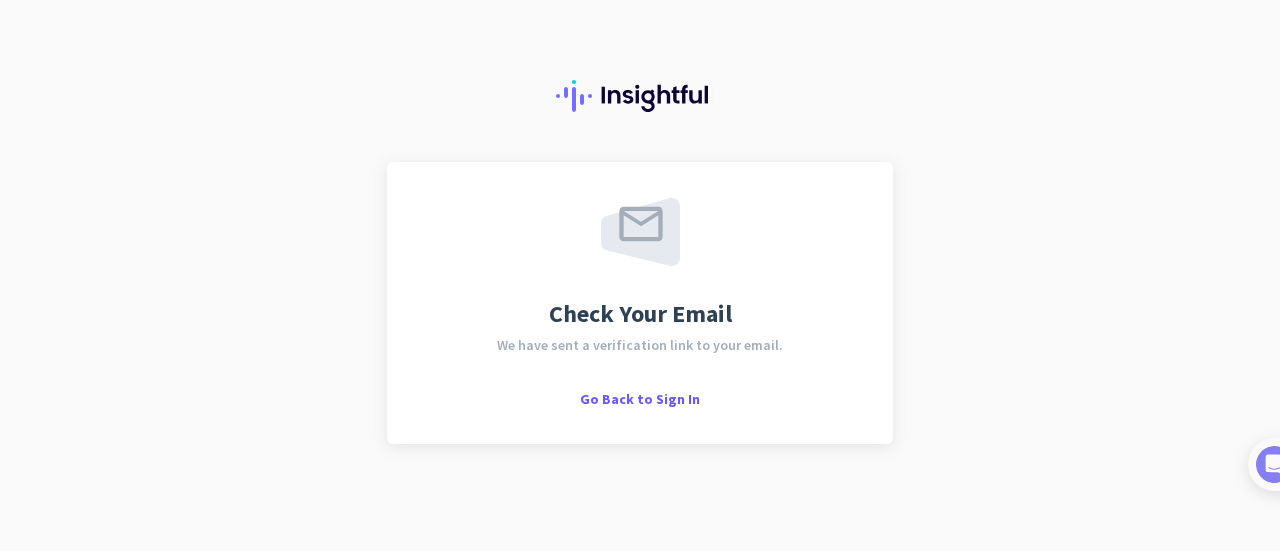 scroll, scrollTop: 0, scrollLeft: 0, axis: both 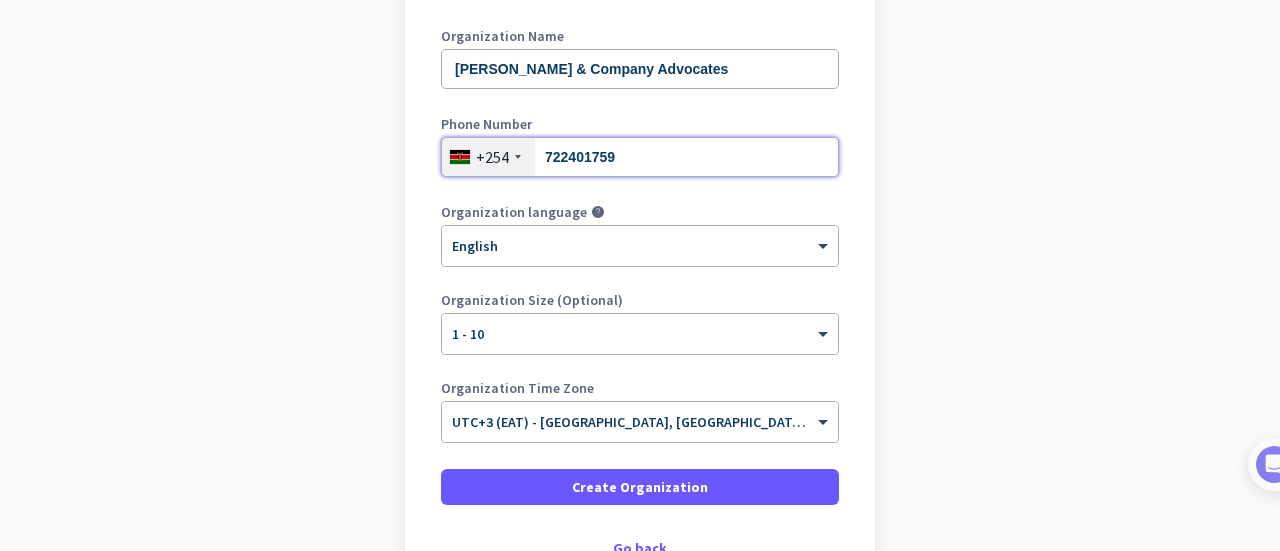 click on "722401759" at bounding box center (640, 157) 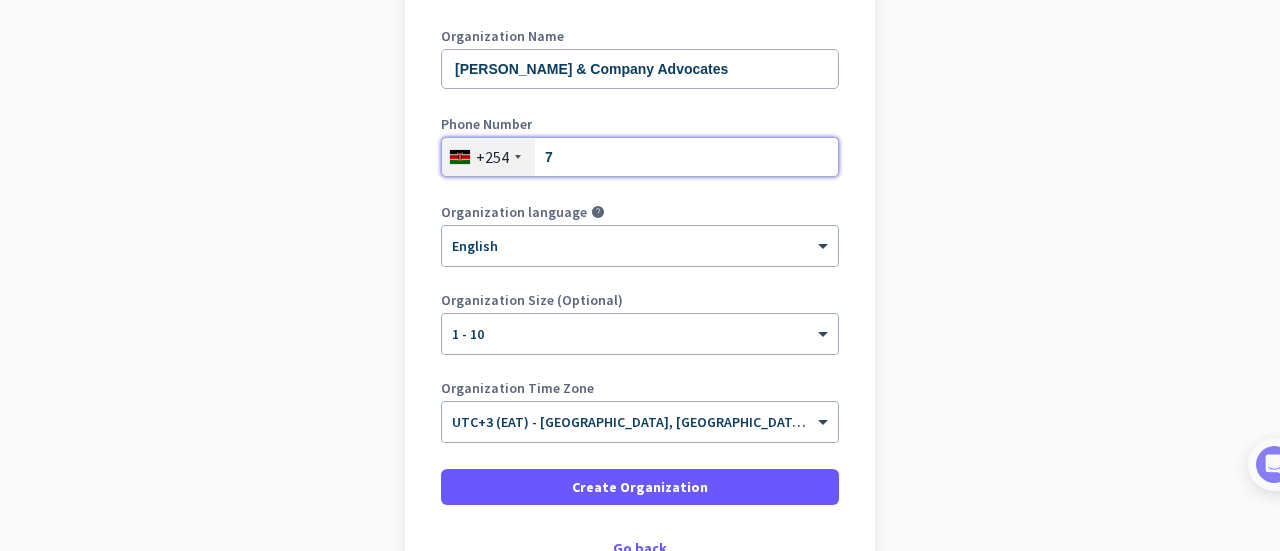 type on "0722401759" 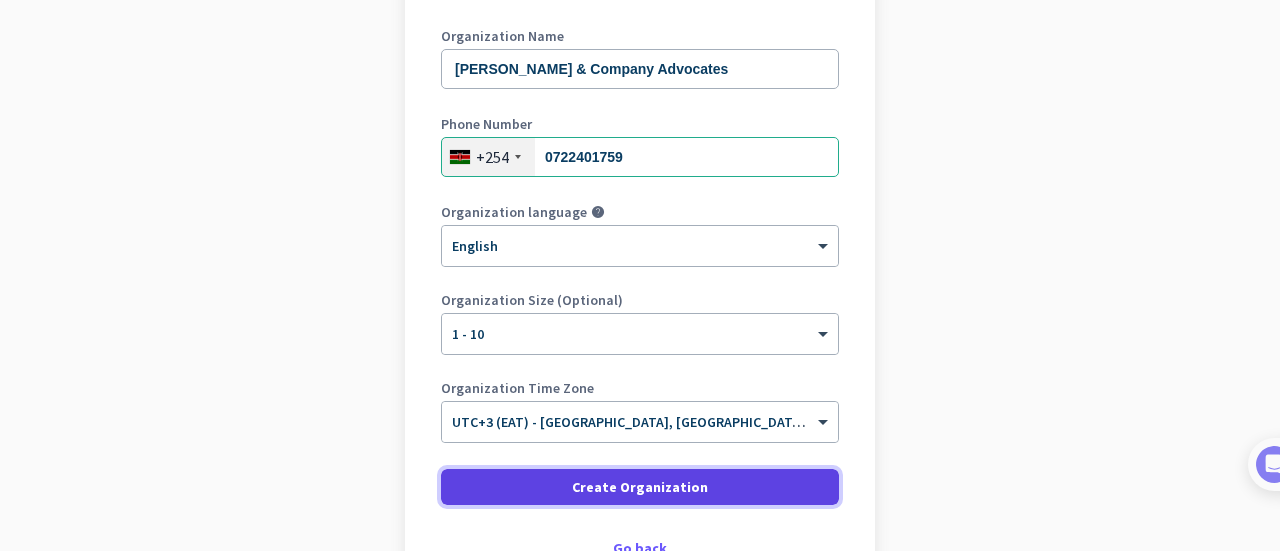 click on "Create Organization" 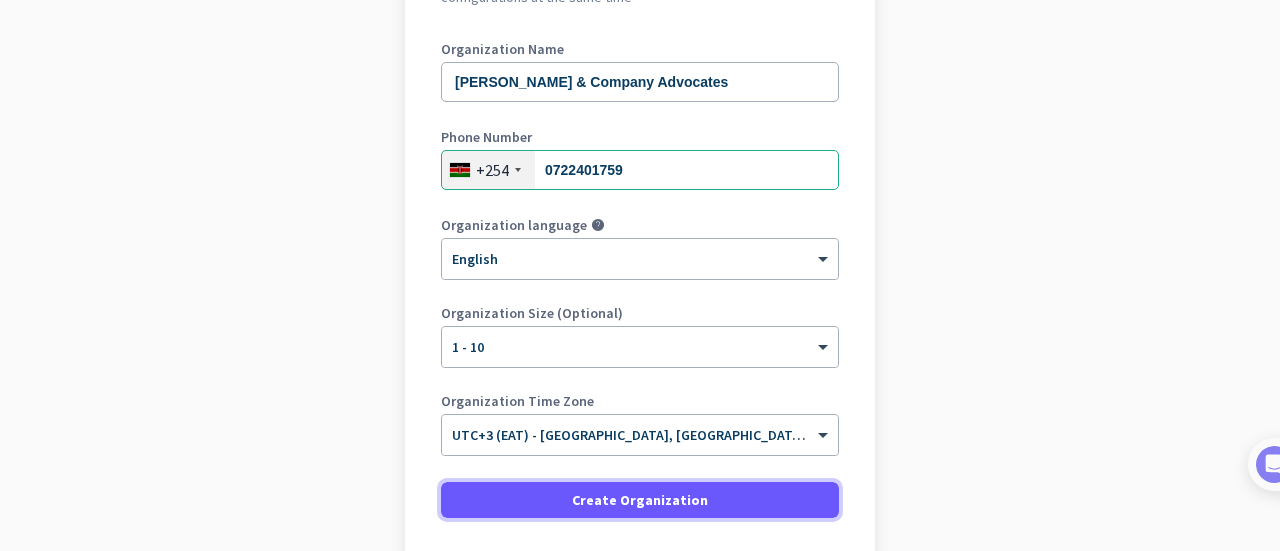 scroll, scrollTop: 292, scrollLeft: 0, axis: vertical 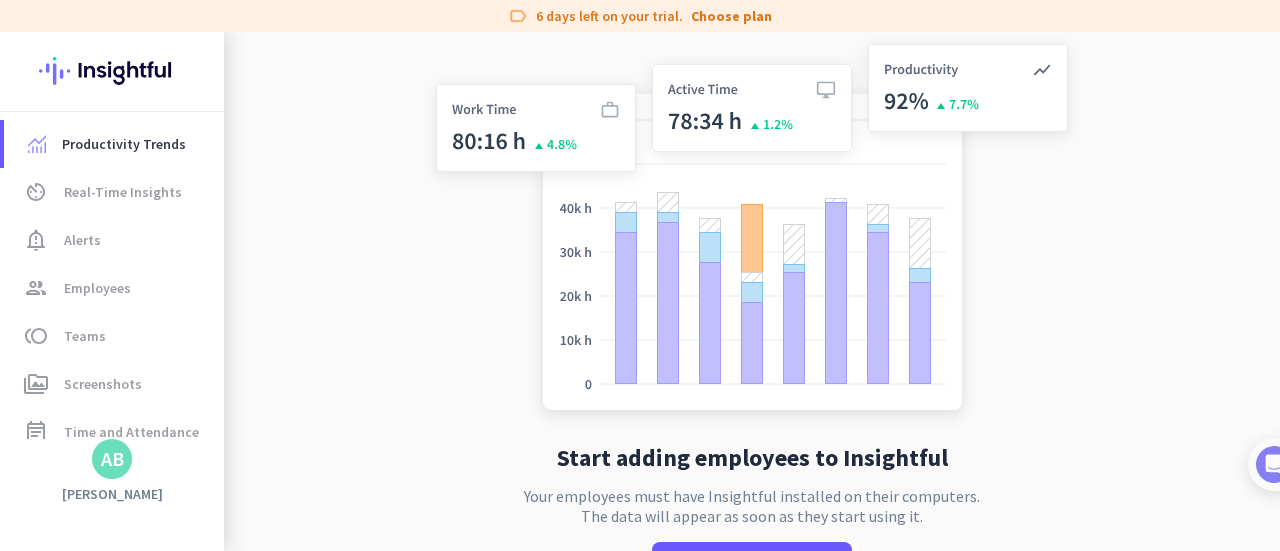 drag, startPoint x: 1272, startPoint y: 281, endPoint x: 1272, endPoint y: 398, distance: 117 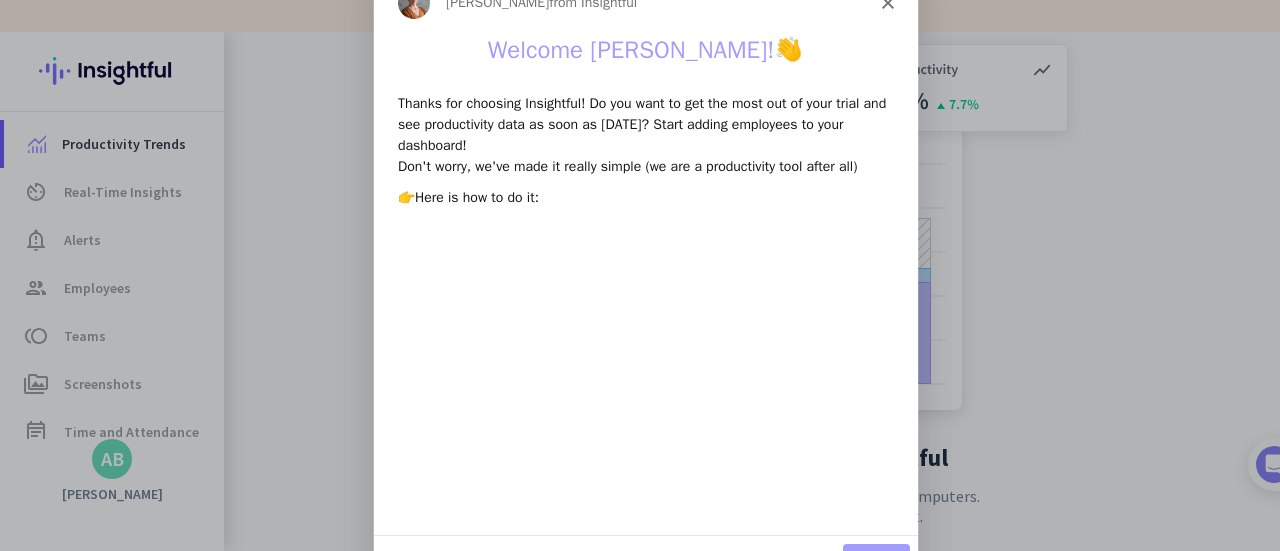 scroll, scrollTop: 0, scrollLeft: 0, axis: both 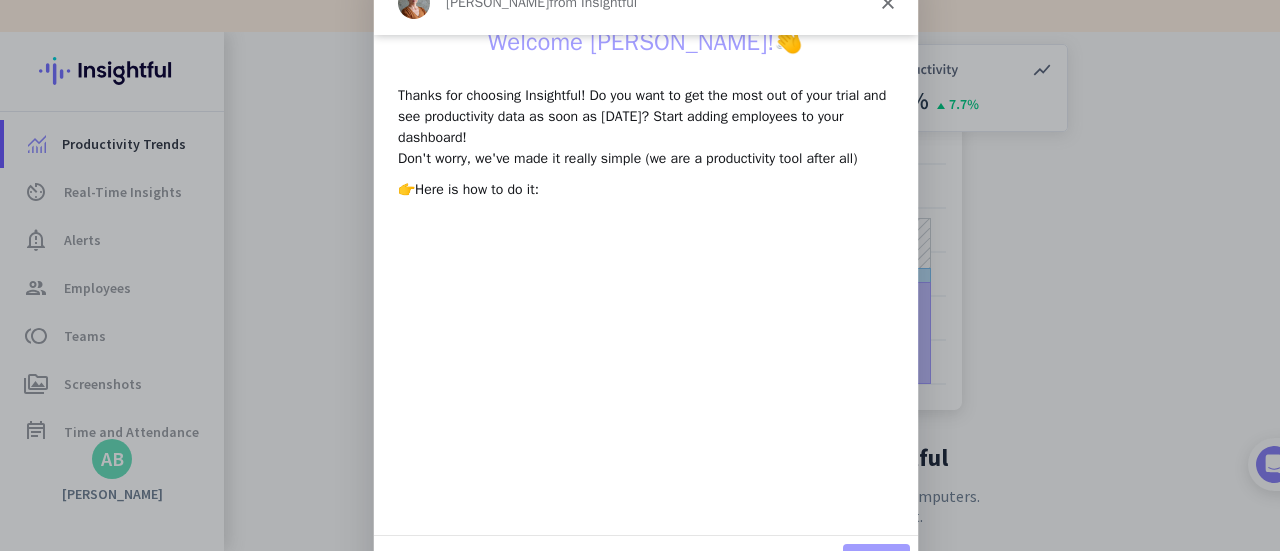 click at bounding box center [640, 275] 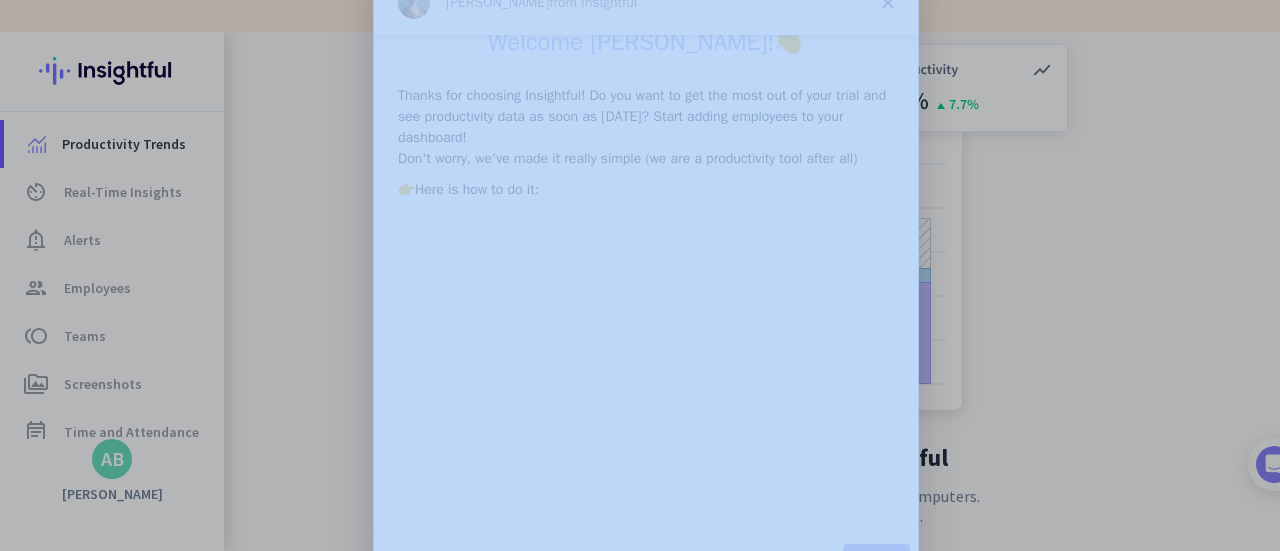 click at bounding box center (640, 275) 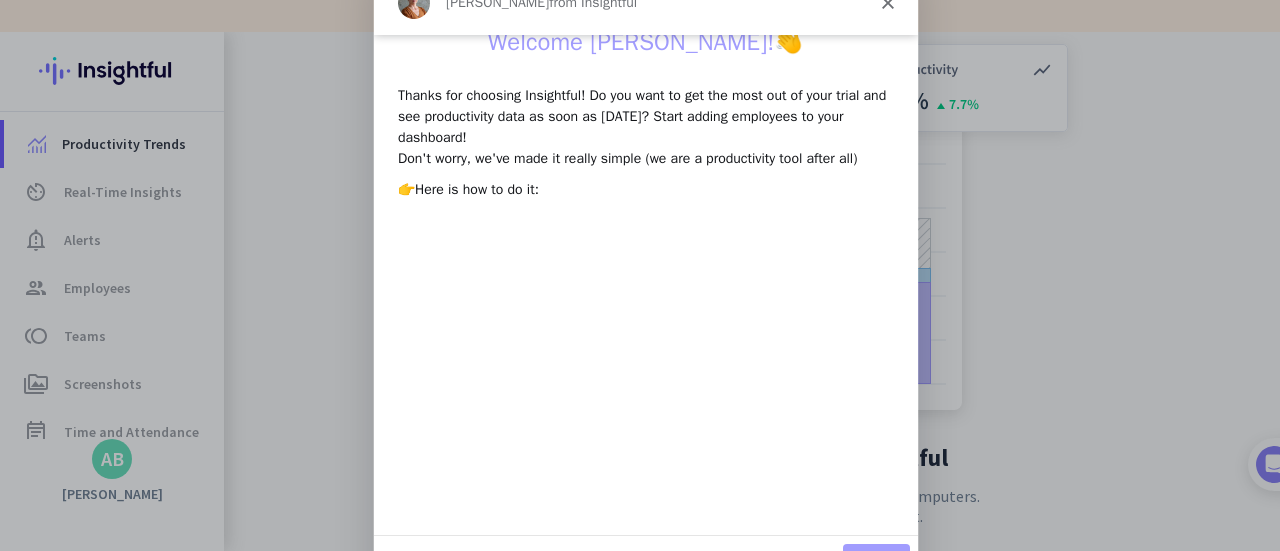 click at bounding box center [640, 275] 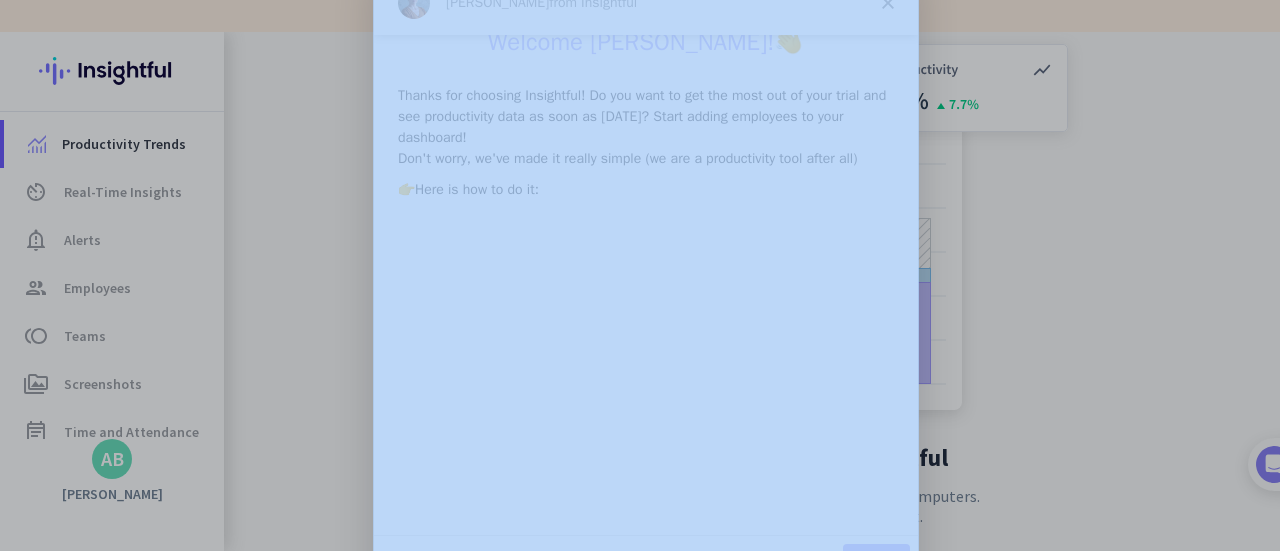click at bounding box center (640, 275) 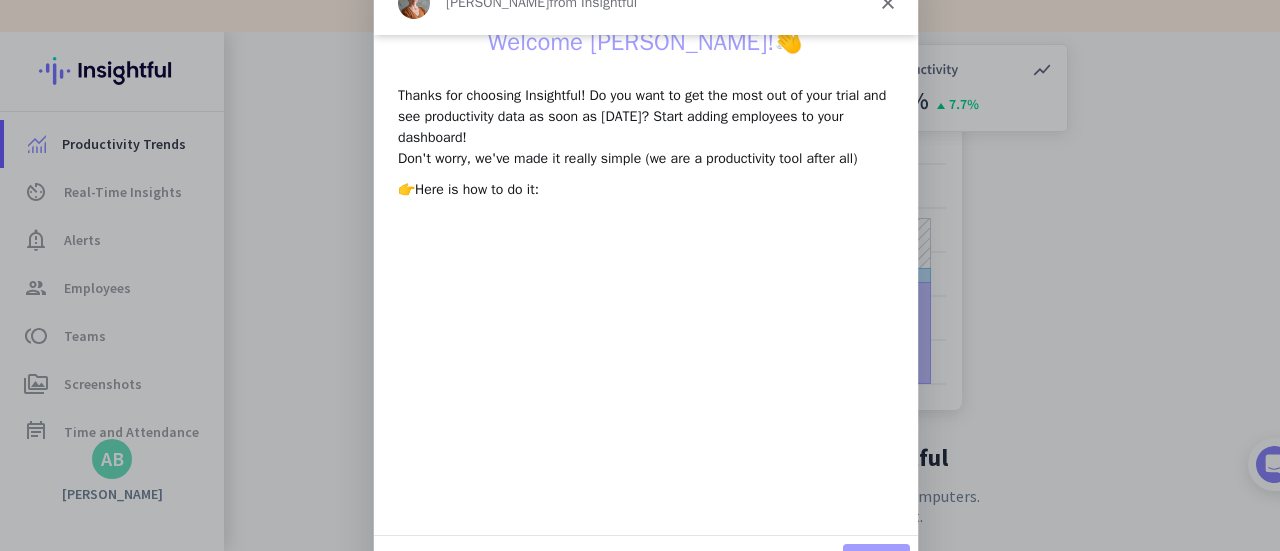 click 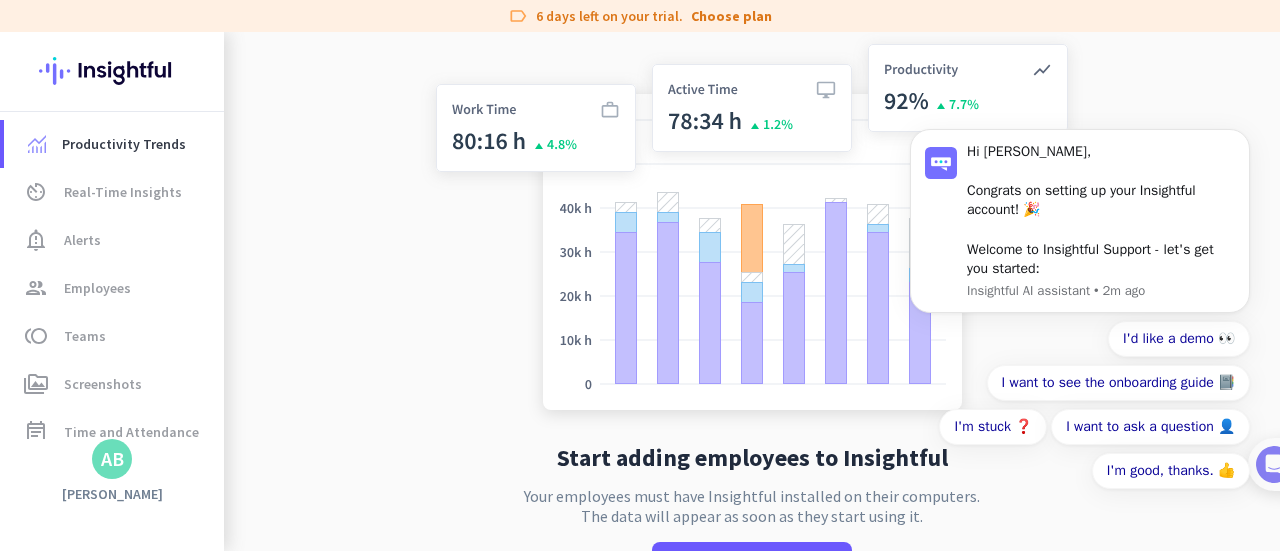 scroll, scrollTop: 0, scrollLeft: 0, axis: both 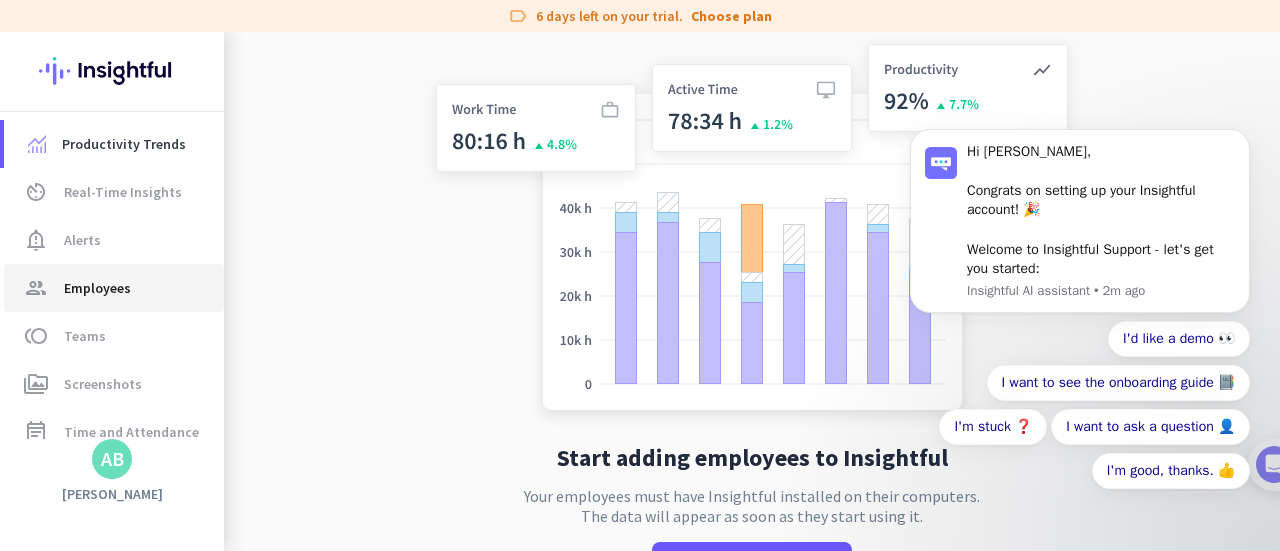 click on "Employees" 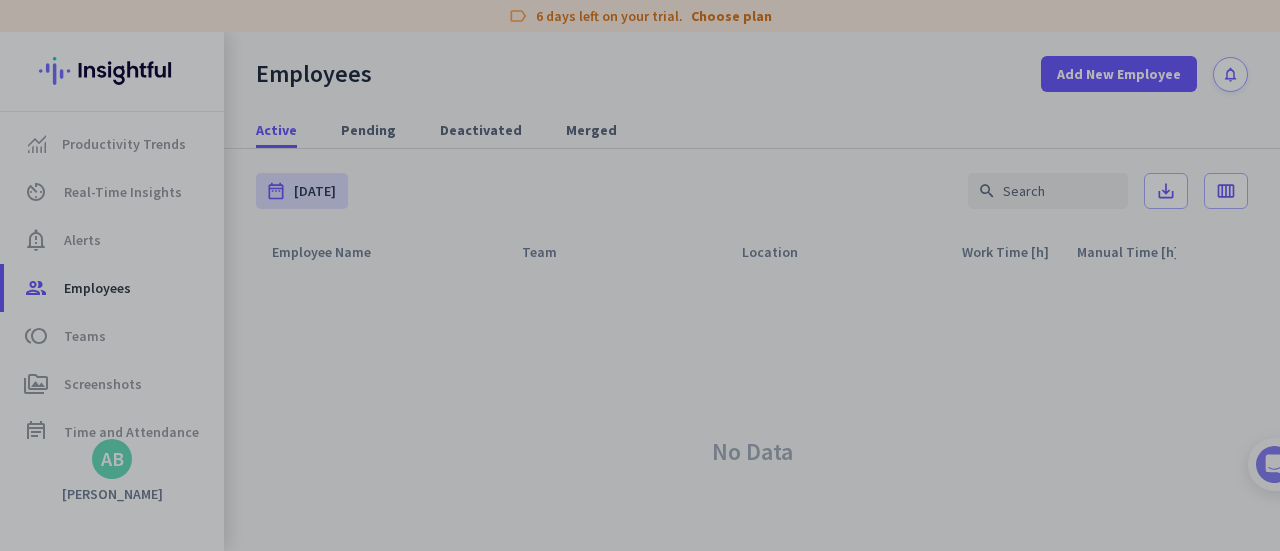 scroll, scrollTop: 0, scrollLeft: 0, axis: both 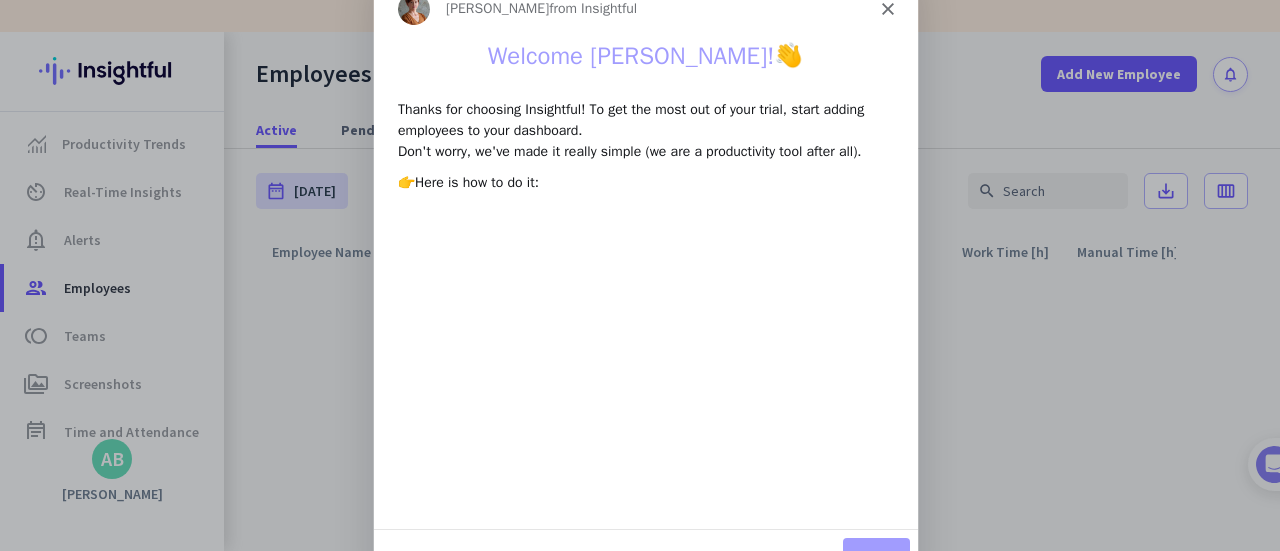 click 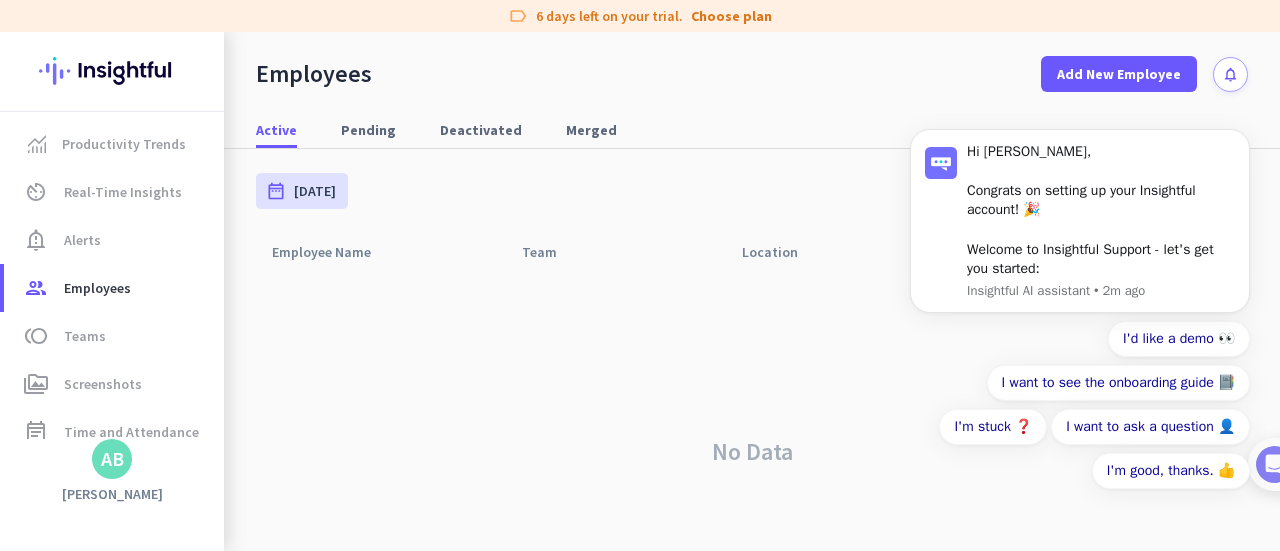 scroll, scrollTop: 0, scrollLeft: 0, axis: both 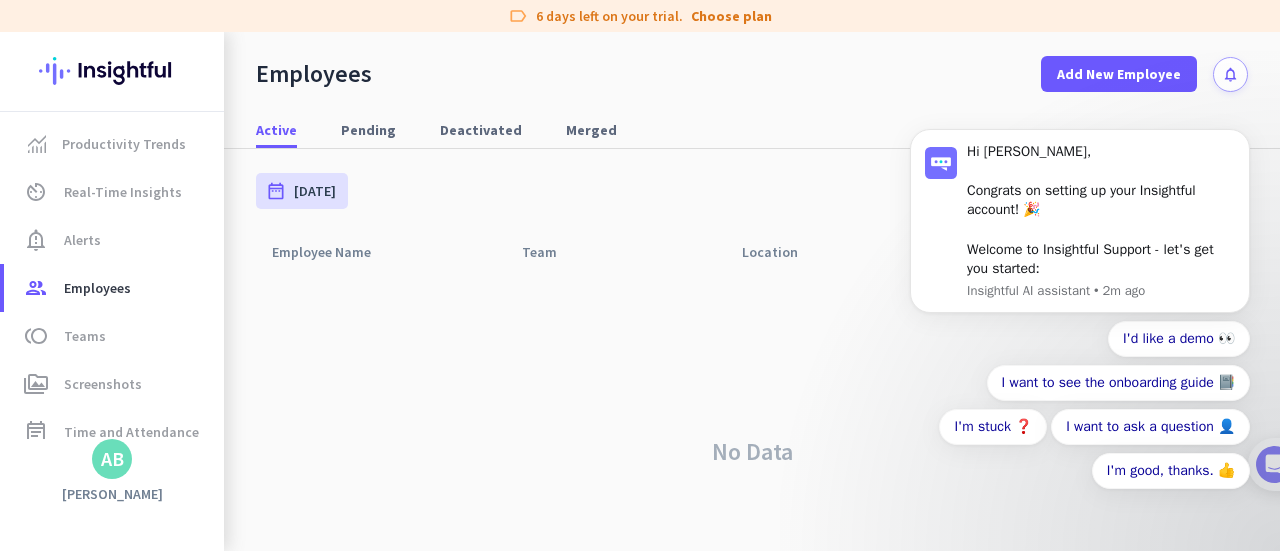click on "Hi [PERSON_NAME], Congrats on setting up your Insightful account! 🎉 Welcome to Insightful Support - let's get you started:  Insightful AI assistant • 2m ago I'd like a demo 👀 I want to see the onboarding guide 📔 I'm stuck ❓ I want to ask a question 👤 I'm good, thanks.  👍" at bounding box center (1080, 239) 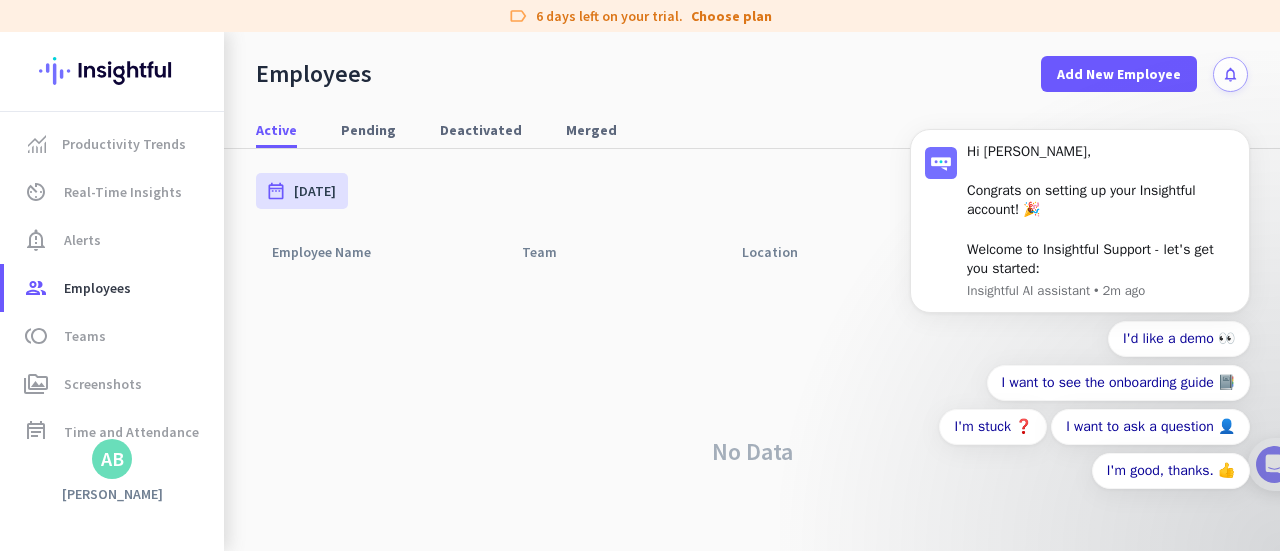 click on "Hi [PERSON_NAME], Congrats on setting up your Insightful account! 🎉 Welcome to Insightful Support - let's get you started:  Insightful AI assistant • 2m ago I'd like a demo 👀 I want to see the onboarding guide 📔 I'm stuck ❓ I want to ask a question 👤 I'm good, thanks.  👍" 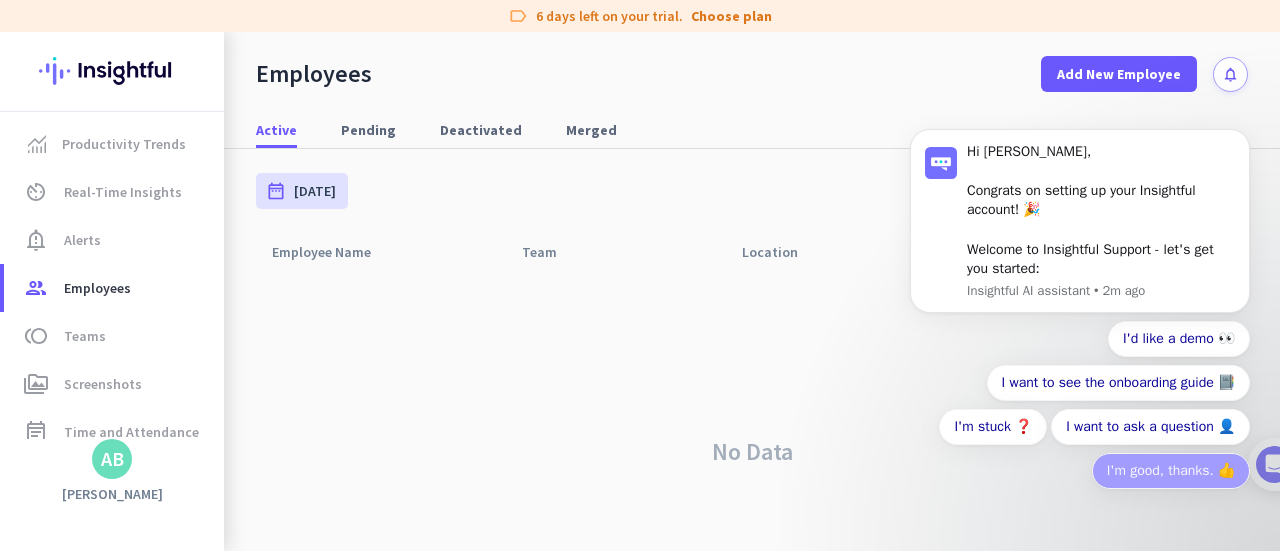 click on "I'm good, thanks.  👍" at bounding box center (1171, 471) 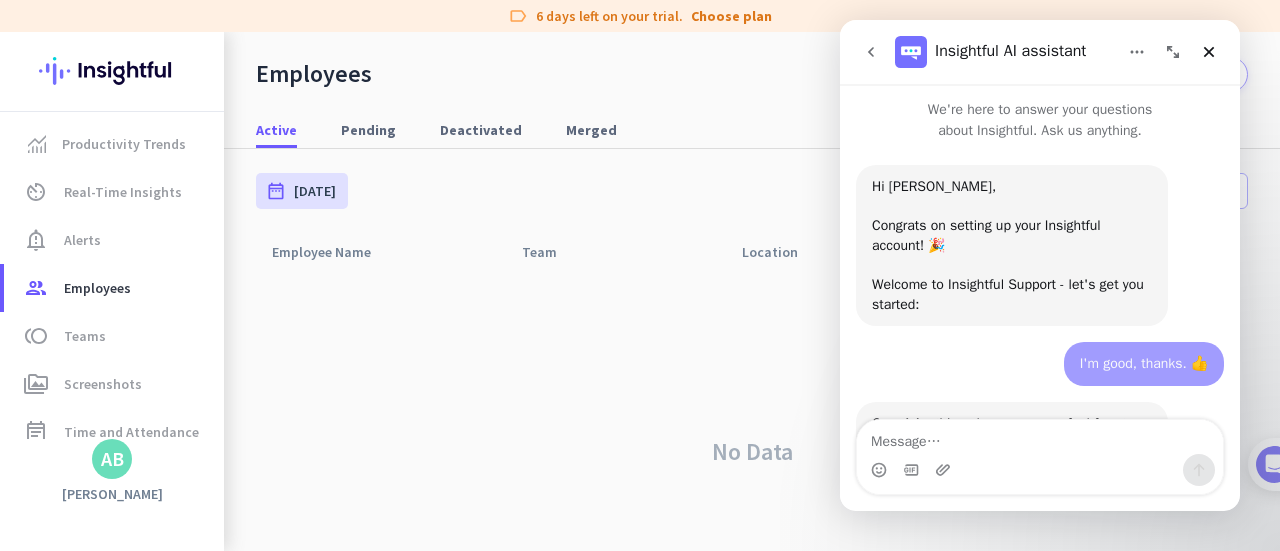 scroll, scrollTop: 87, scrollLeft: 0, axis: vertical 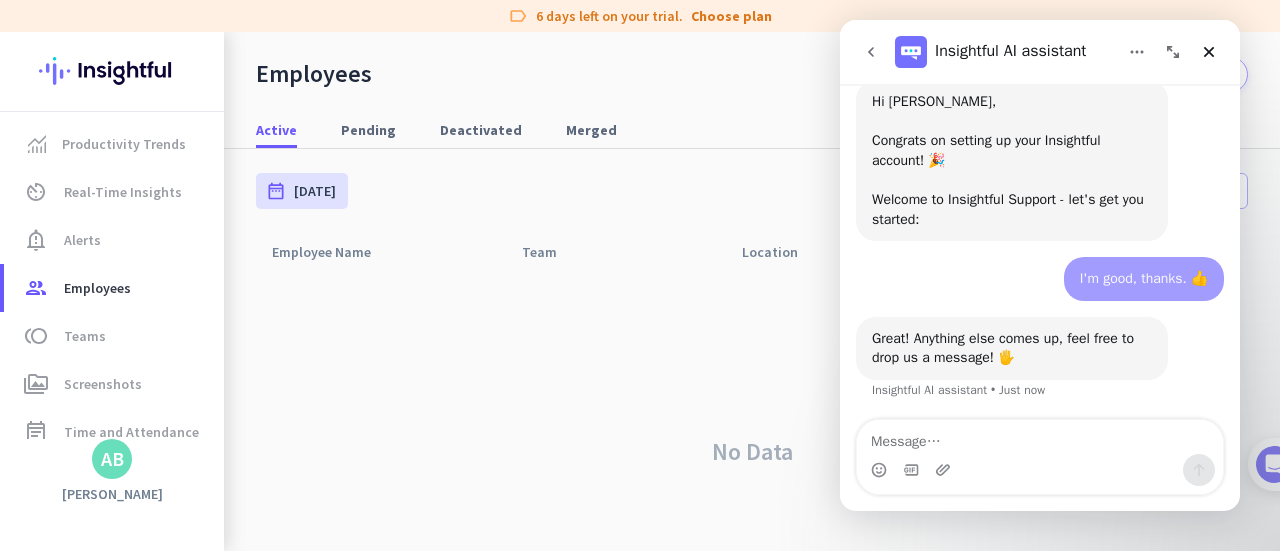 click at bounding box center [1040, 465] 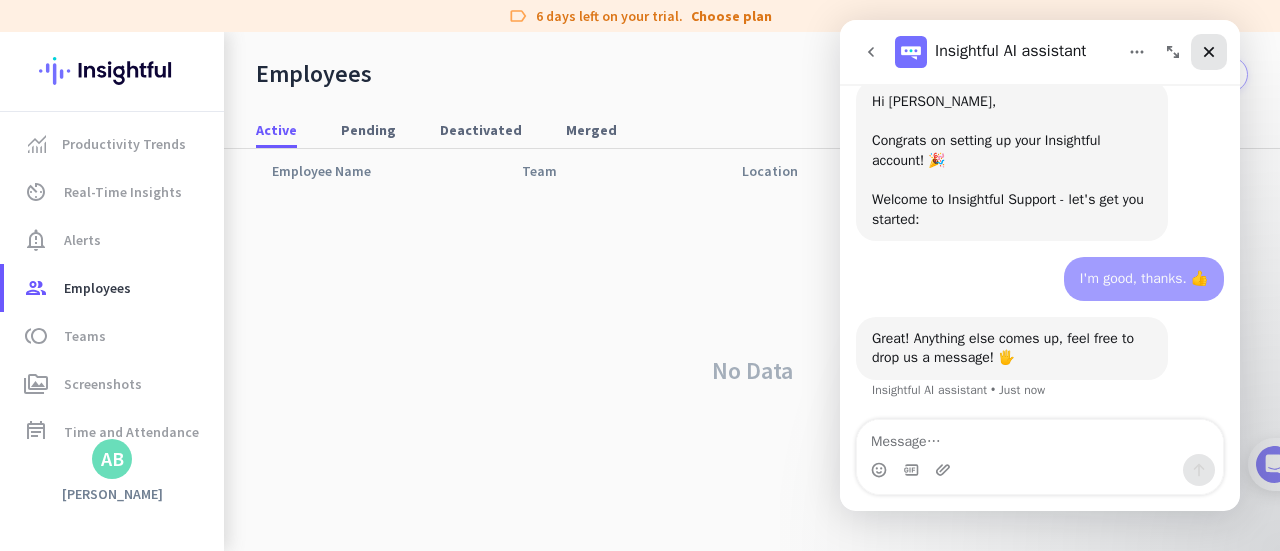 click at bounding box center (1209, 52) 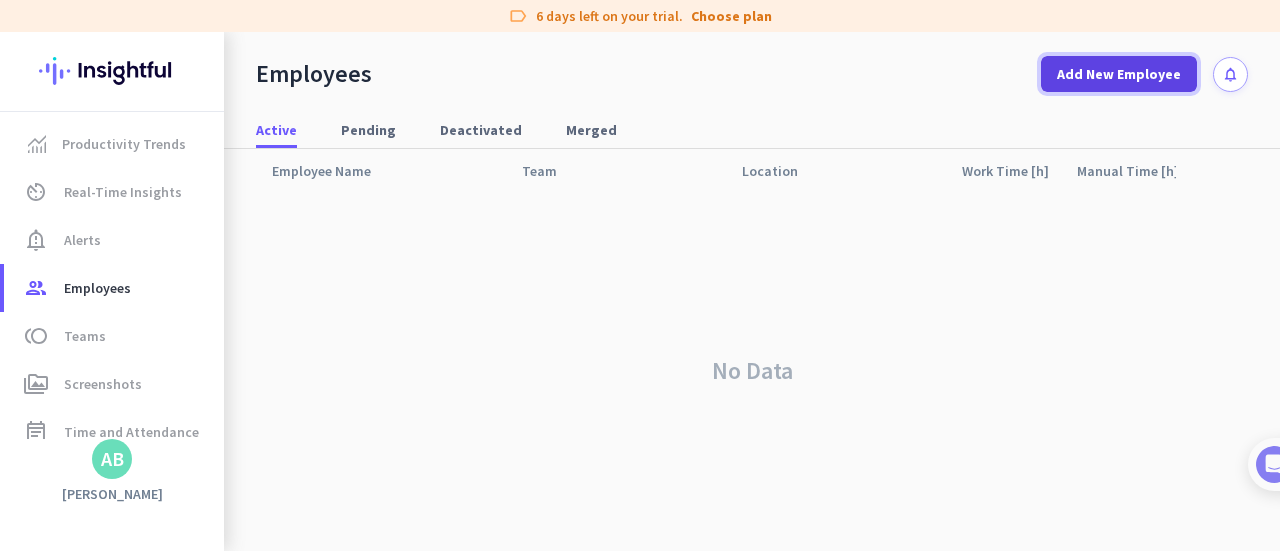 click at bounding box center (1119, 74) 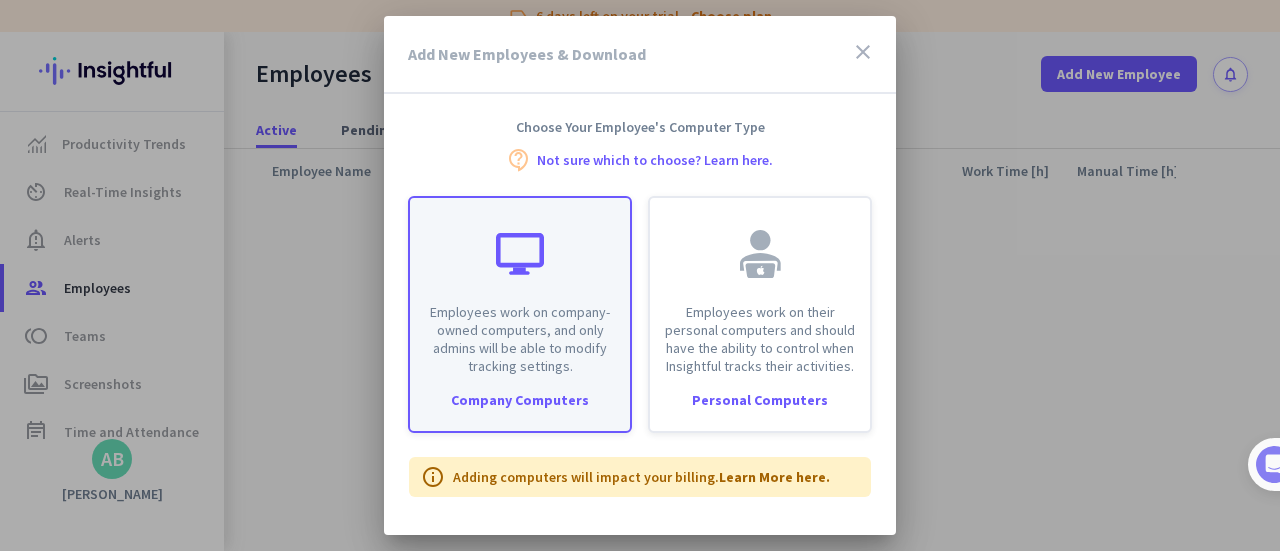 click on "Employees work on company-owned computers, and only admins will be able to modify tracking settings." at bounding box center [520, 339] 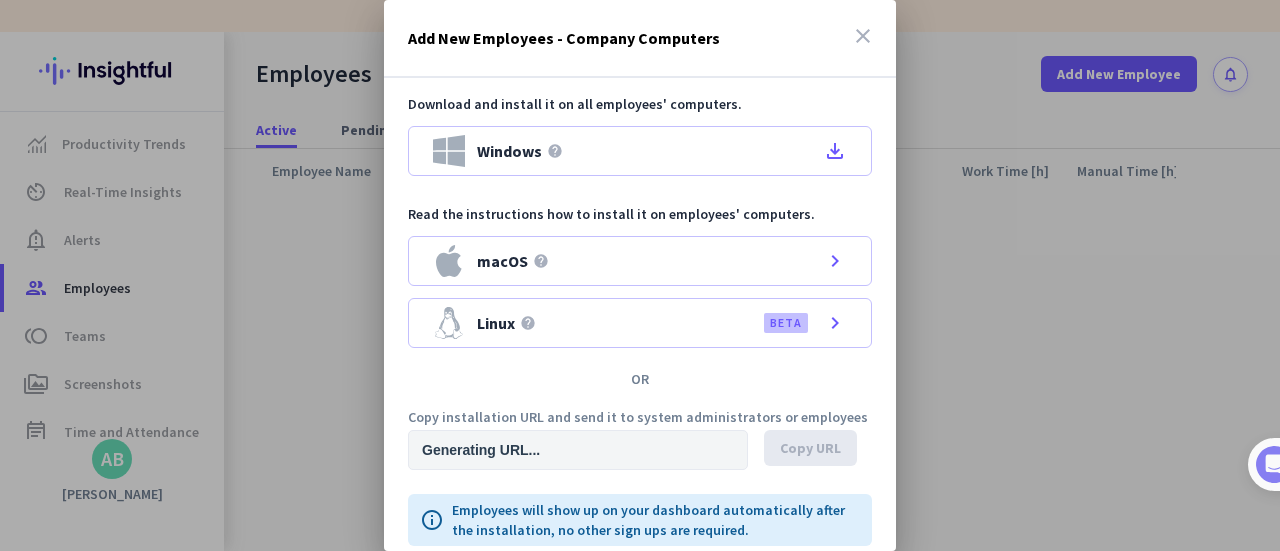 type on "[URL][DOMAIN_NAME]" 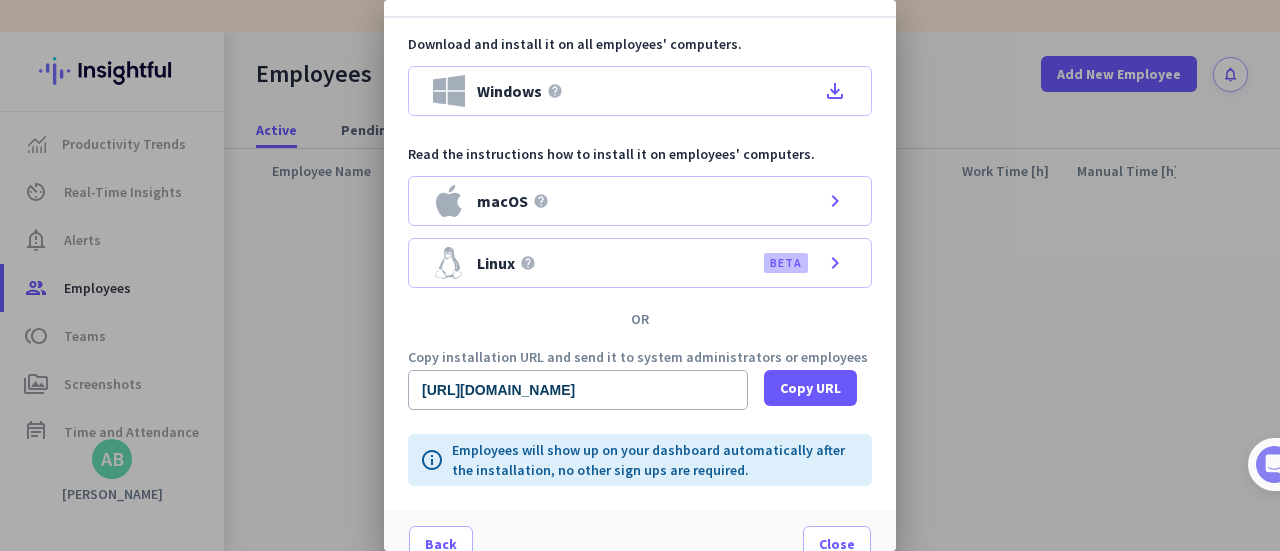 scroll, scrollTop: 85, scrollLeft: 0, axis: vertical 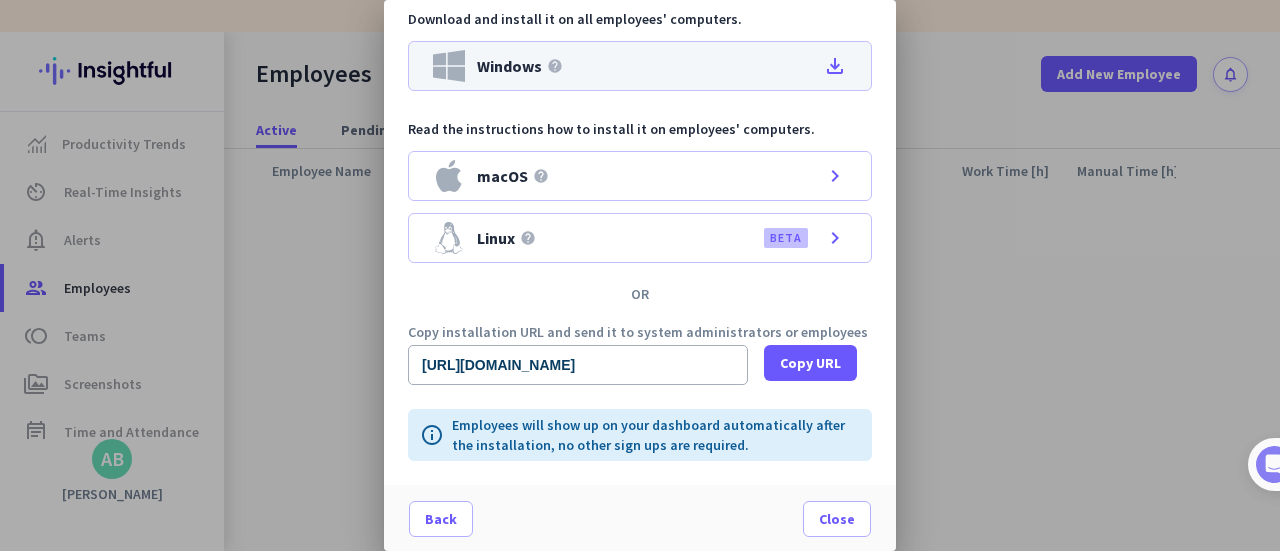 click on "file_download" at bounding box center [835, 66] 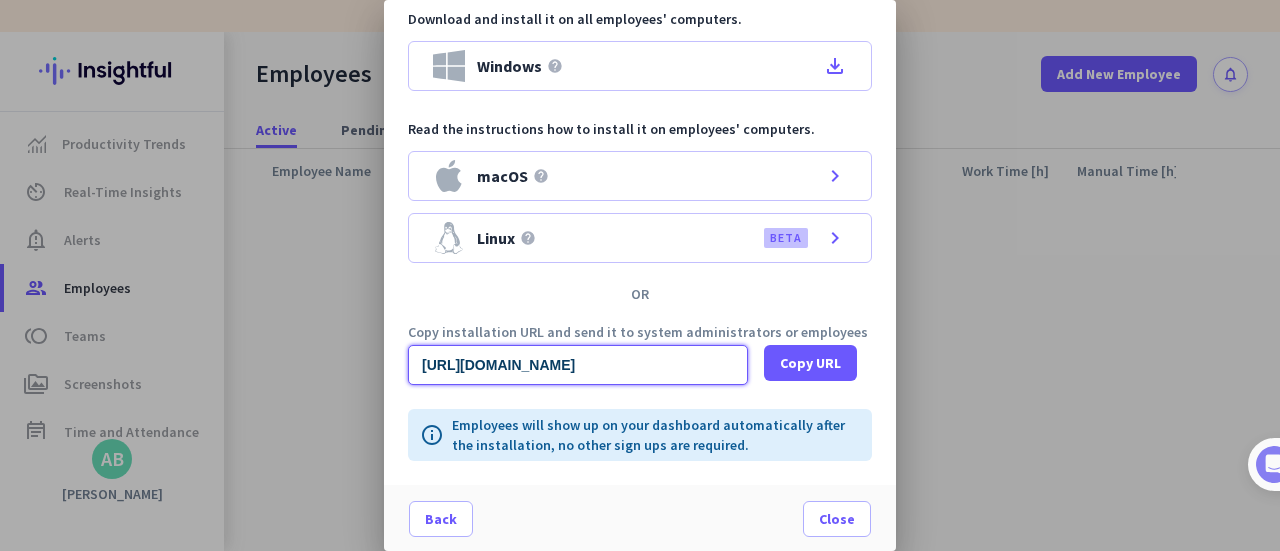 click on "[URL][DOMAIN_NAME]" at bounding box center (578, 365) 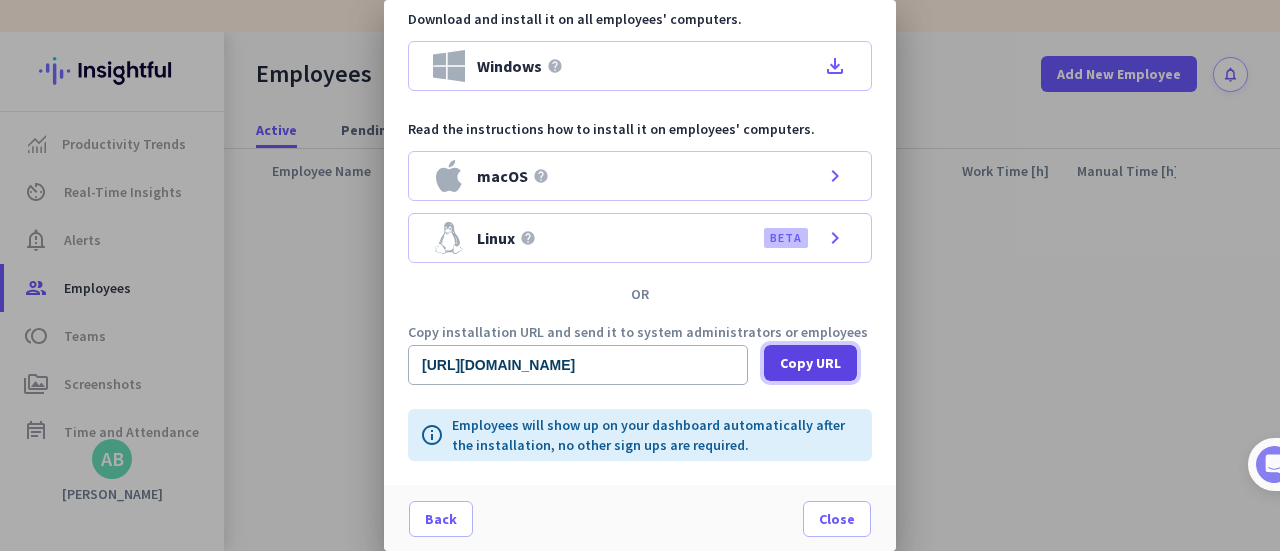 click on "Copy URL" at bounding box center [810, 363] 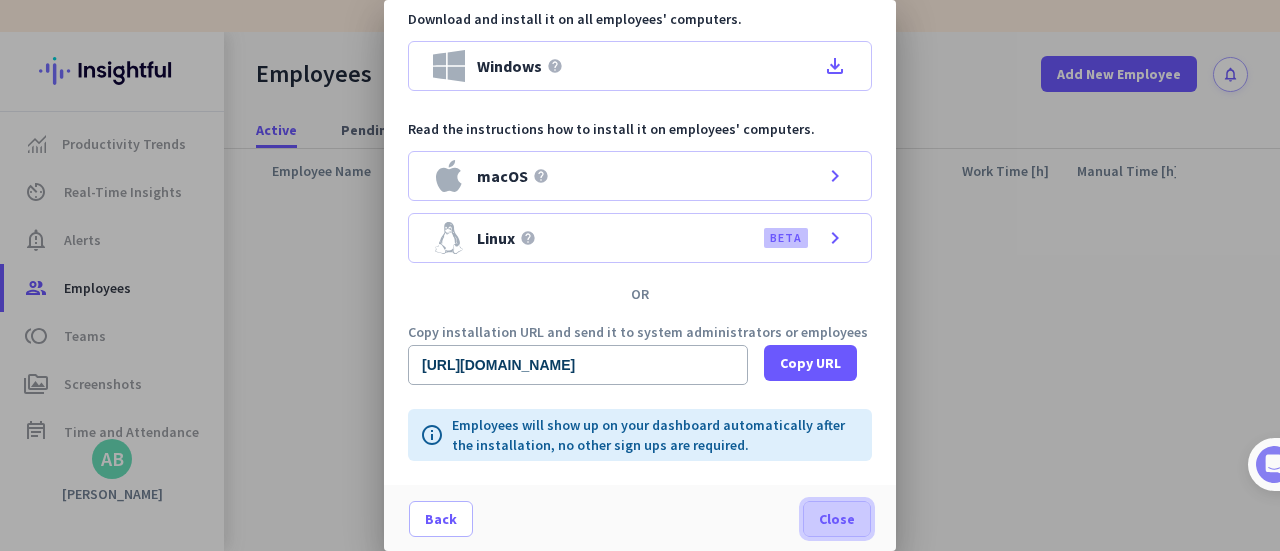 click on "Close" at bounding box center [837, 519] 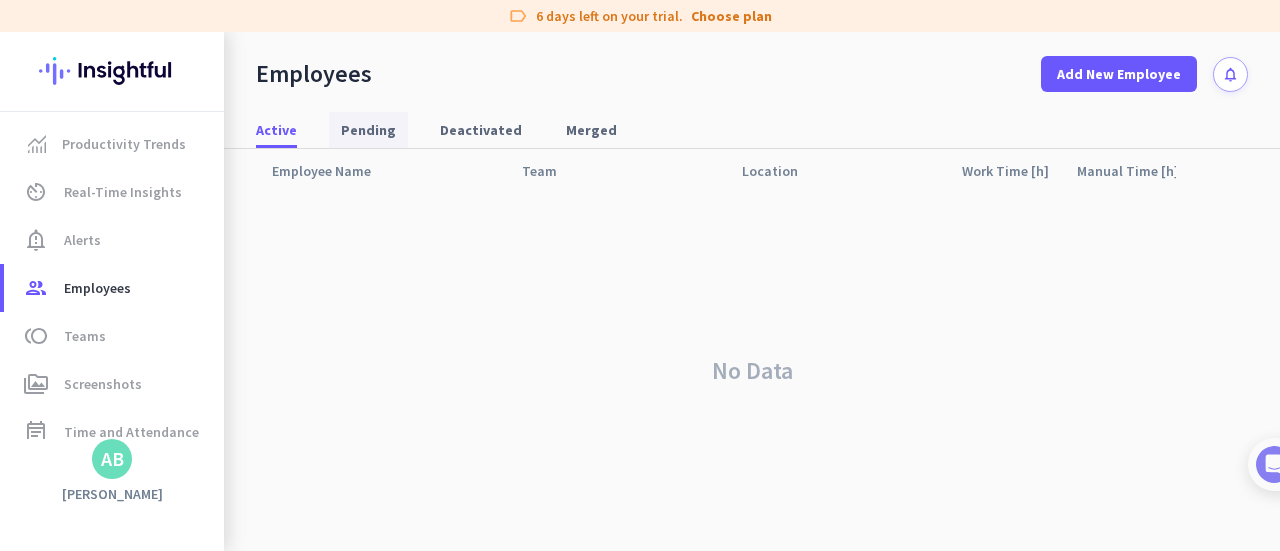 click on "Pending" at bounding box center [368, 130] 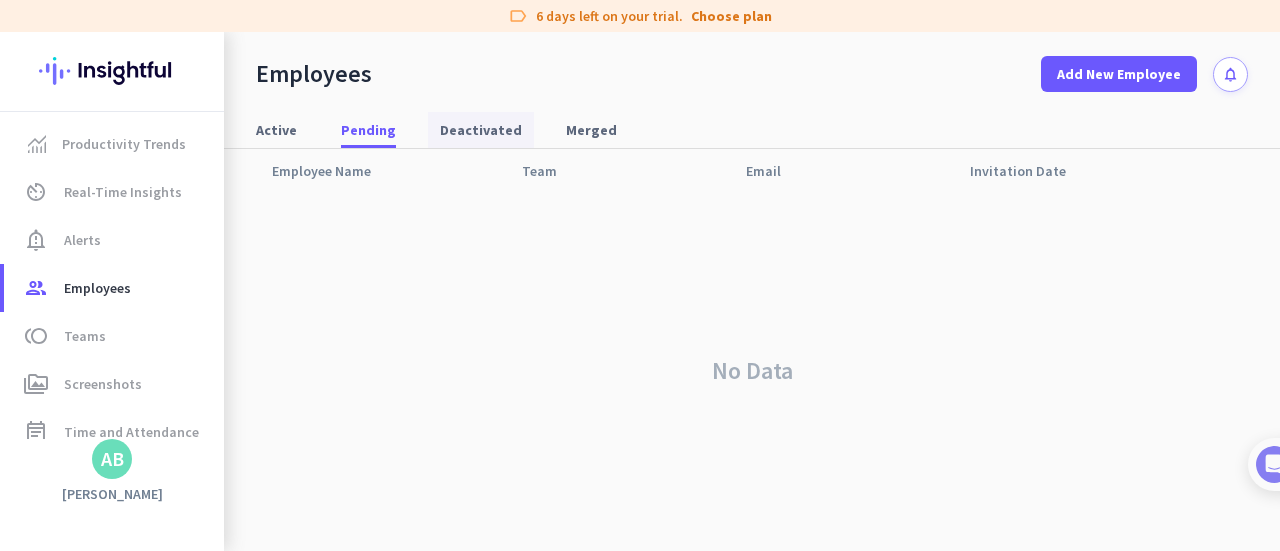 click on "Deactivated" at bounding box center [481, 130] 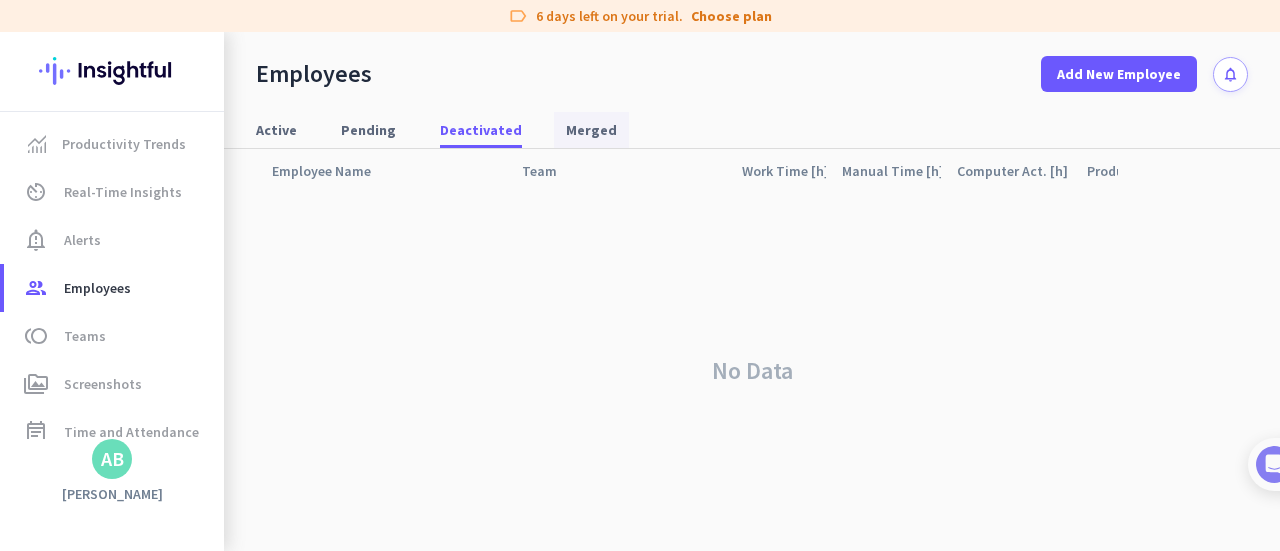 click on "Merged" at bounding box center [591, 130] 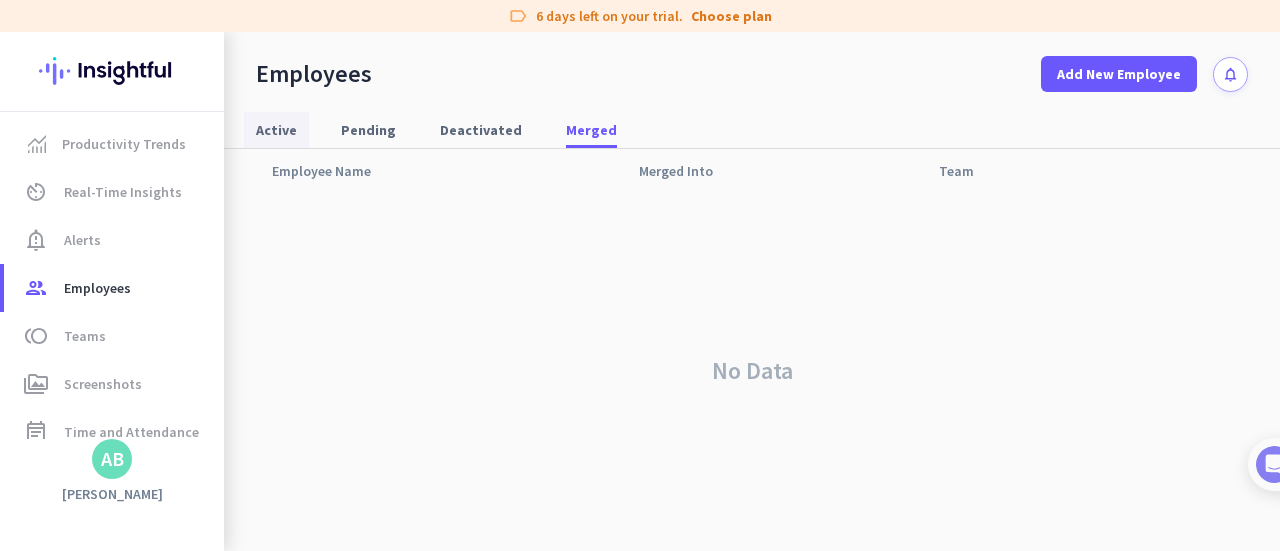 click on "Active" at bounding box center [276, 130] 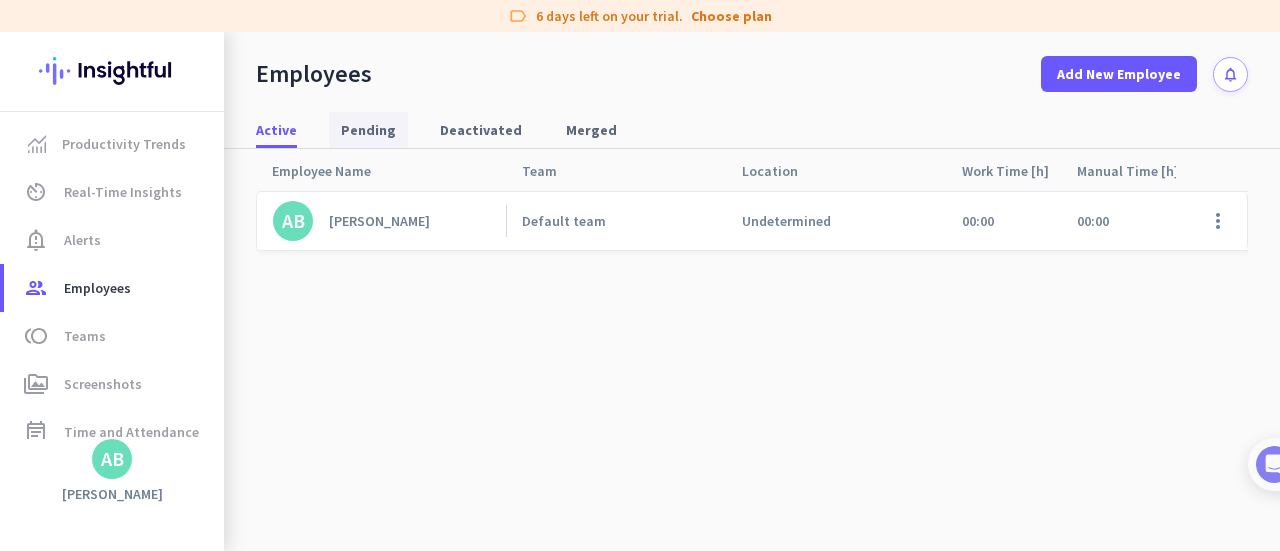 click on "Pending" at bounding box center [368, 130] 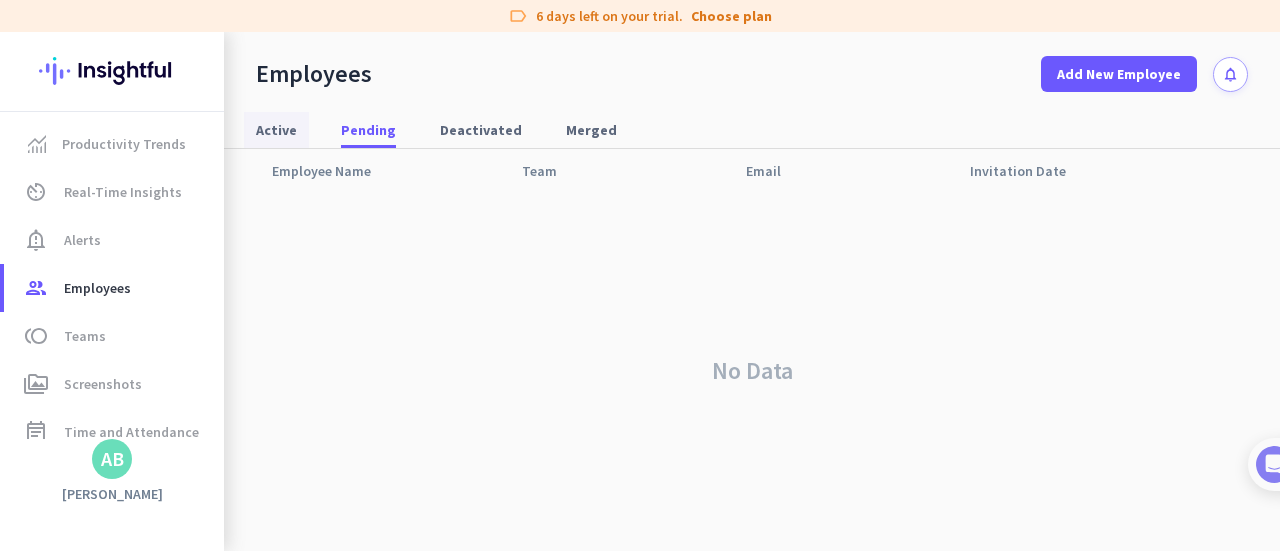 click on "Active" at bounding box center (276, 130) 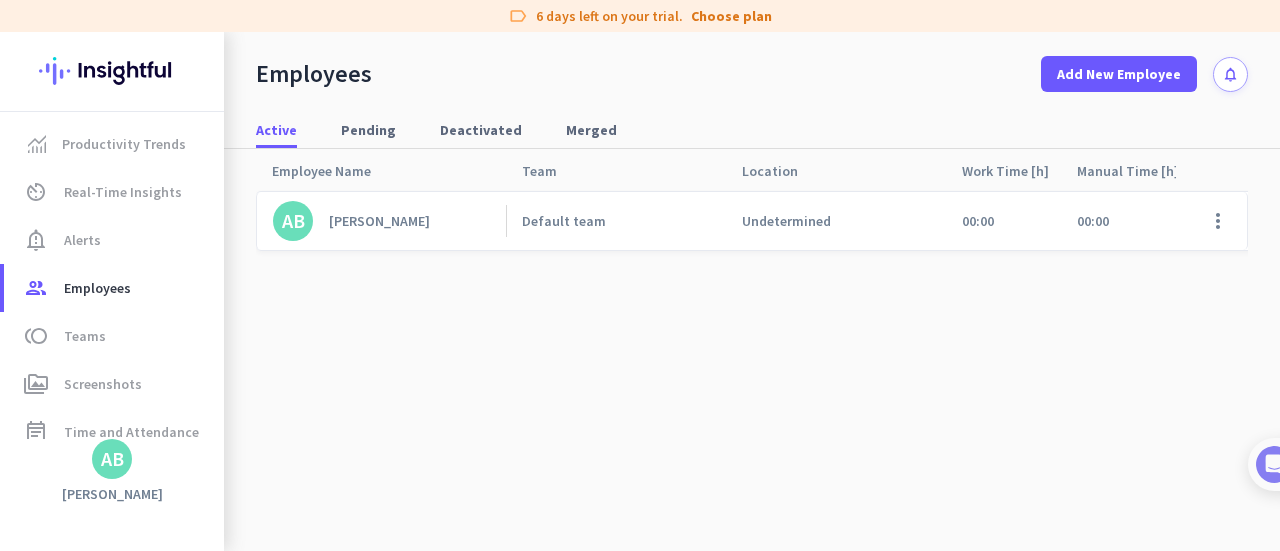 click on "AB   [PERSON_NAME]   Default team   Undetermined   00:00   00:00   00:00   00:00   00:00   00:00   00:00   00:00   0%   7.6.0   [DATE]  more_vert" 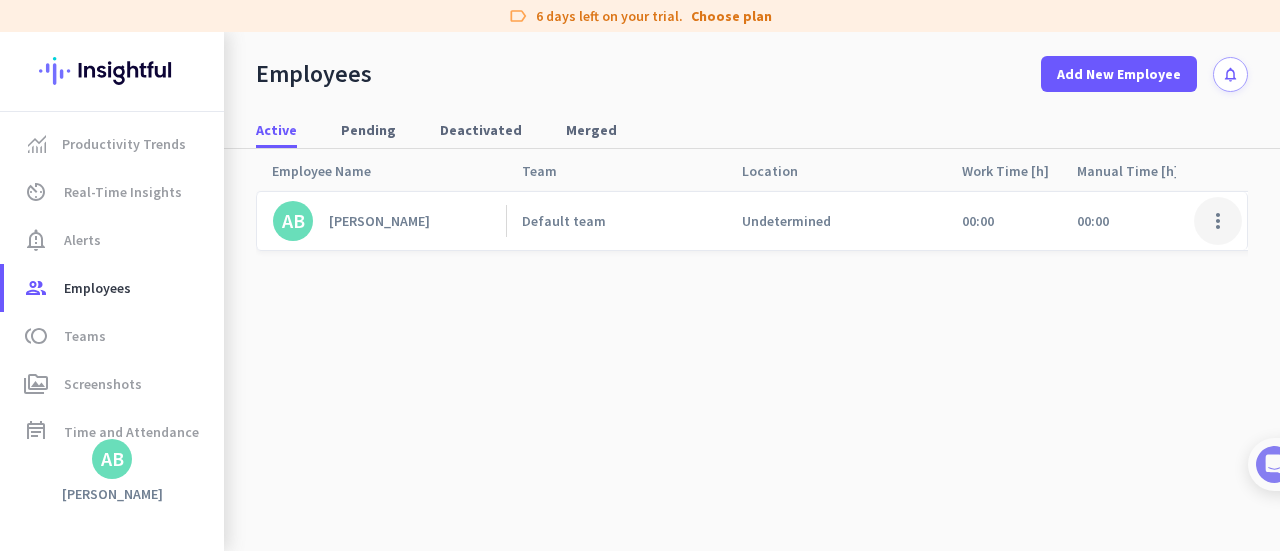 click 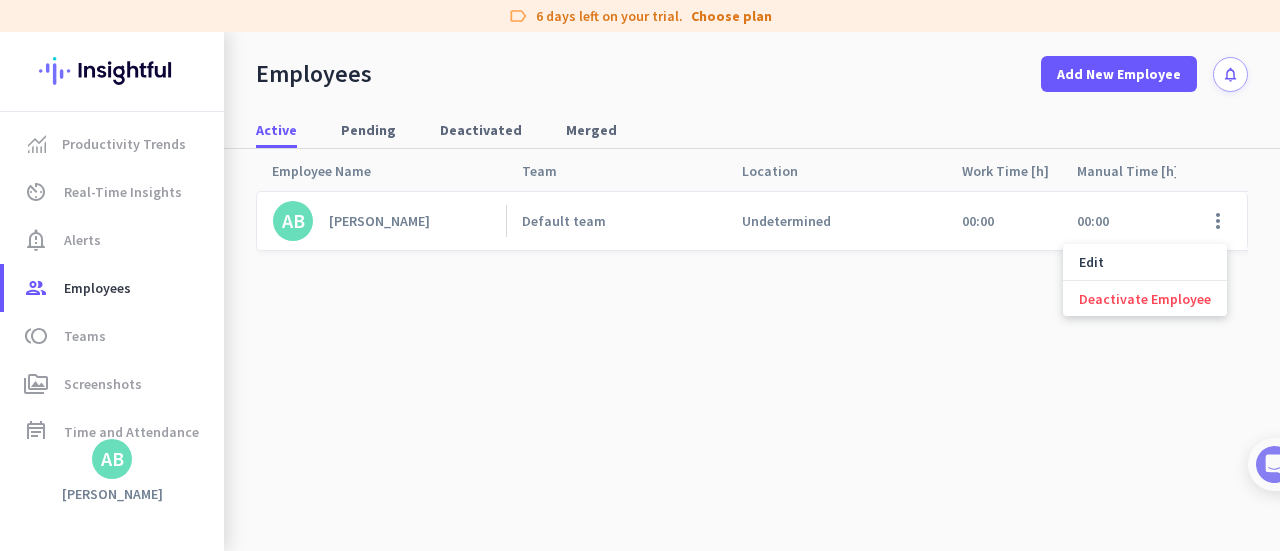 click at bounding box center [640, 275] 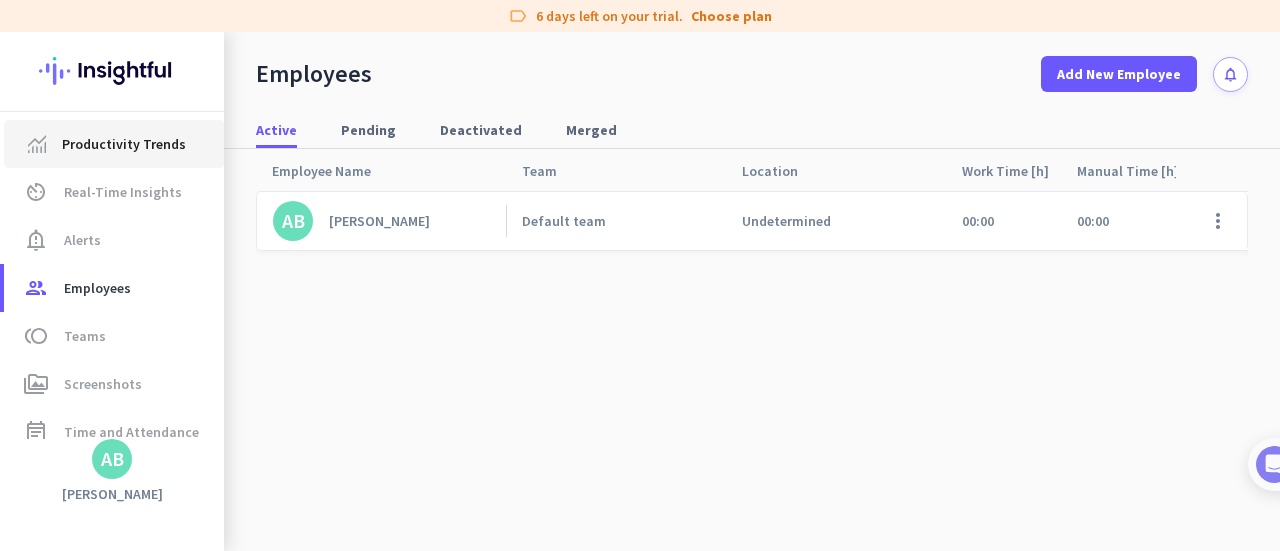 click on "Productivity Trends" 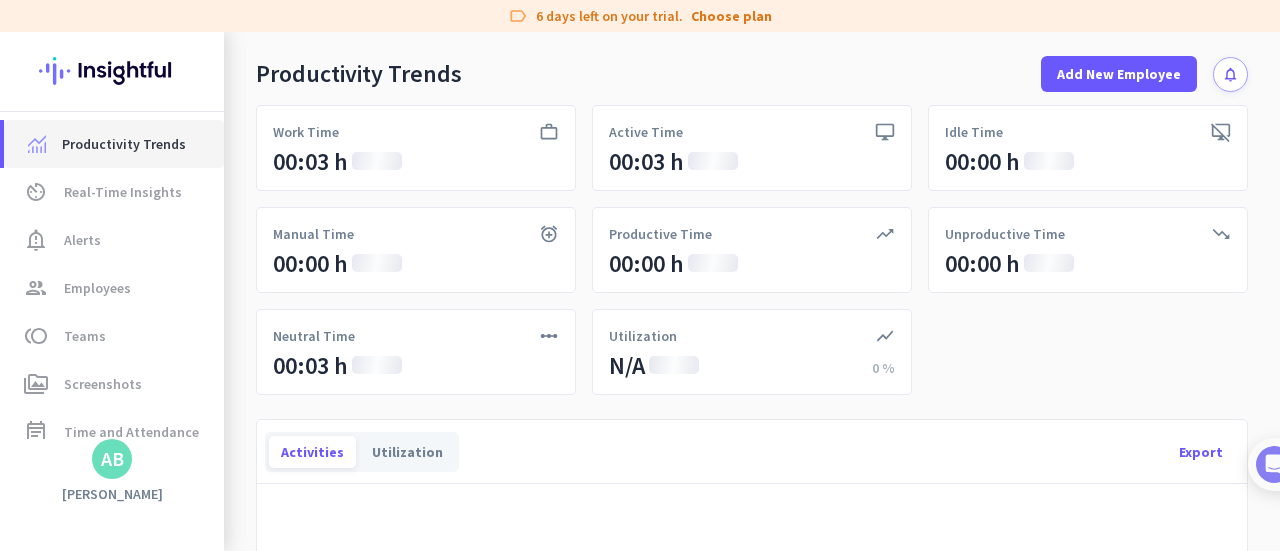 scroll, scrollTop: 0, scrollLeft: 0, axis: both 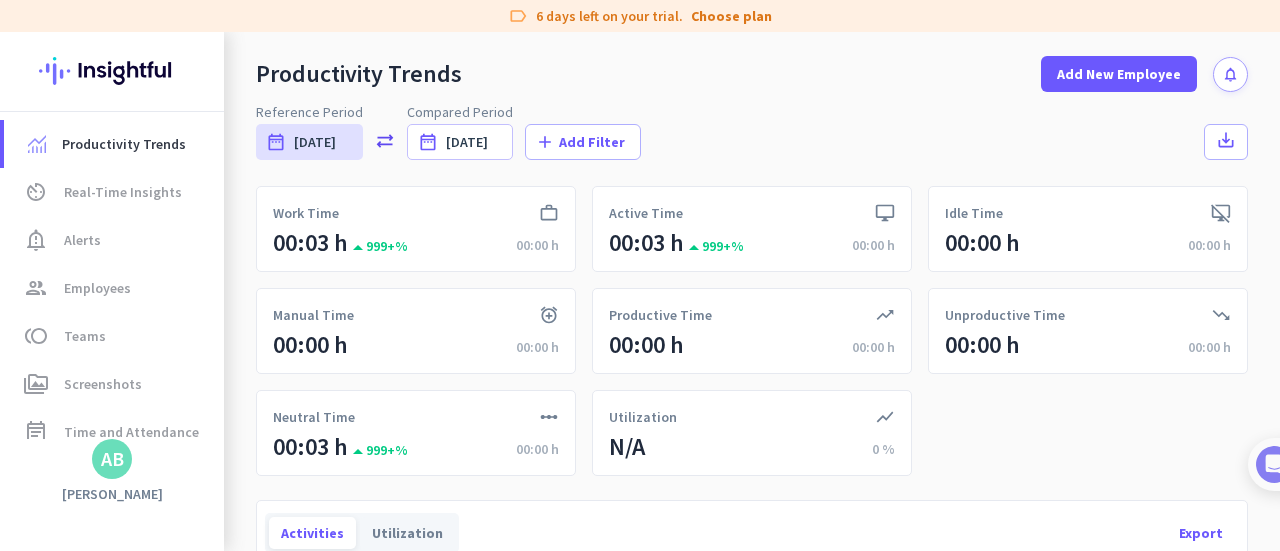 click on "Productivity Trends
Add New Employee  notifications" at bounding box center [752, 62] 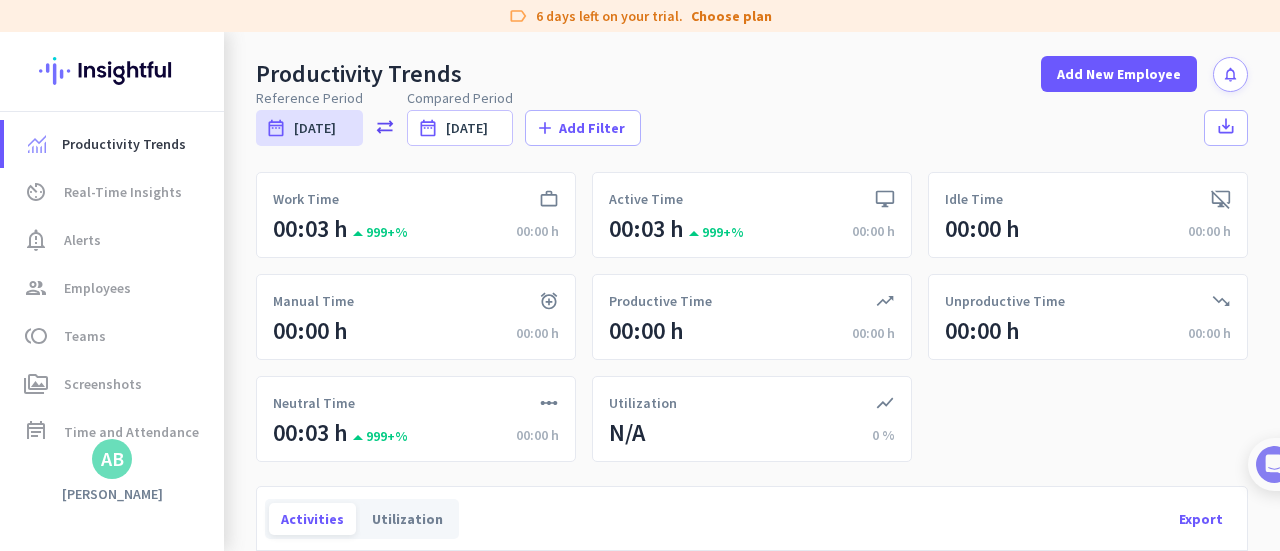 scroll, scrollTop: 0, scrollLeft: 0, axis: both 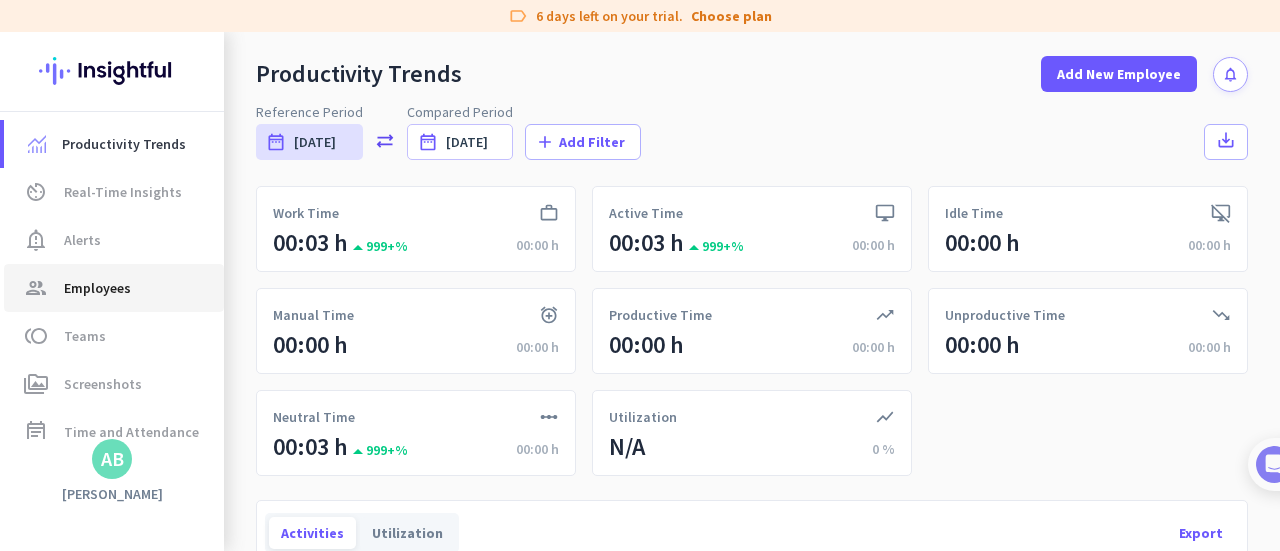 click on "Employees" 